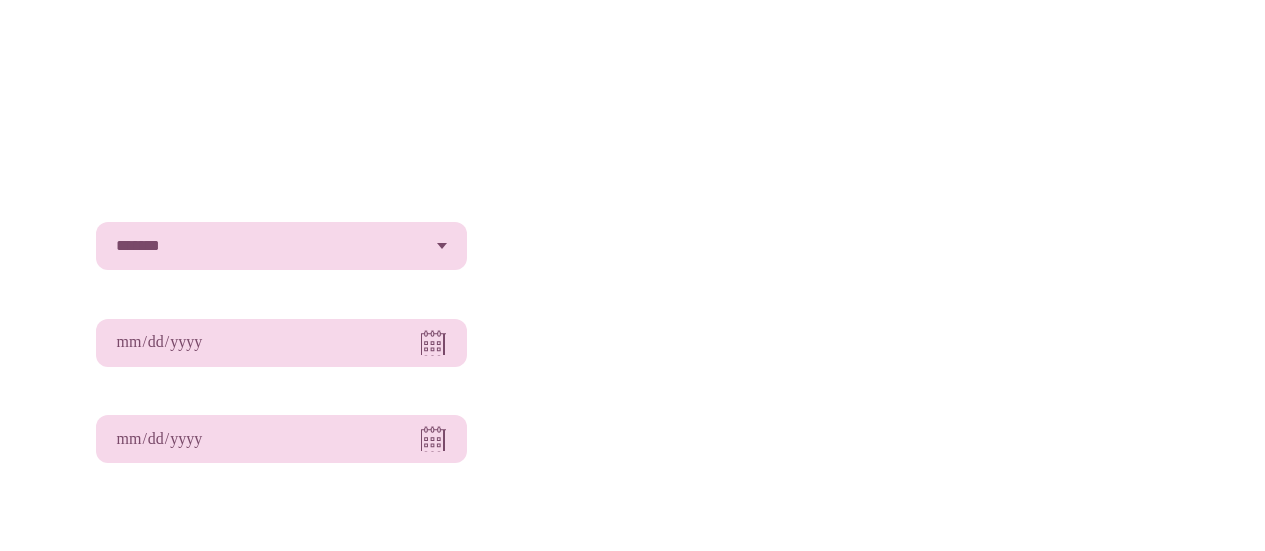 scroll, scrollTop: 0, scrollLeft: 0, axis: both 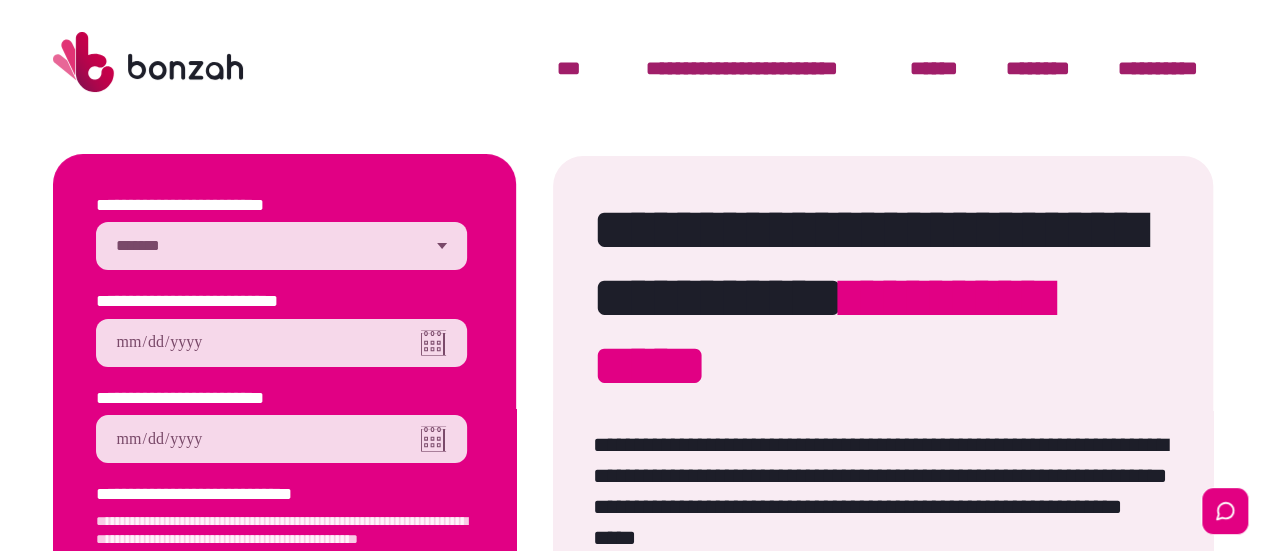 click on "**********" at bounding box center (281, 246) 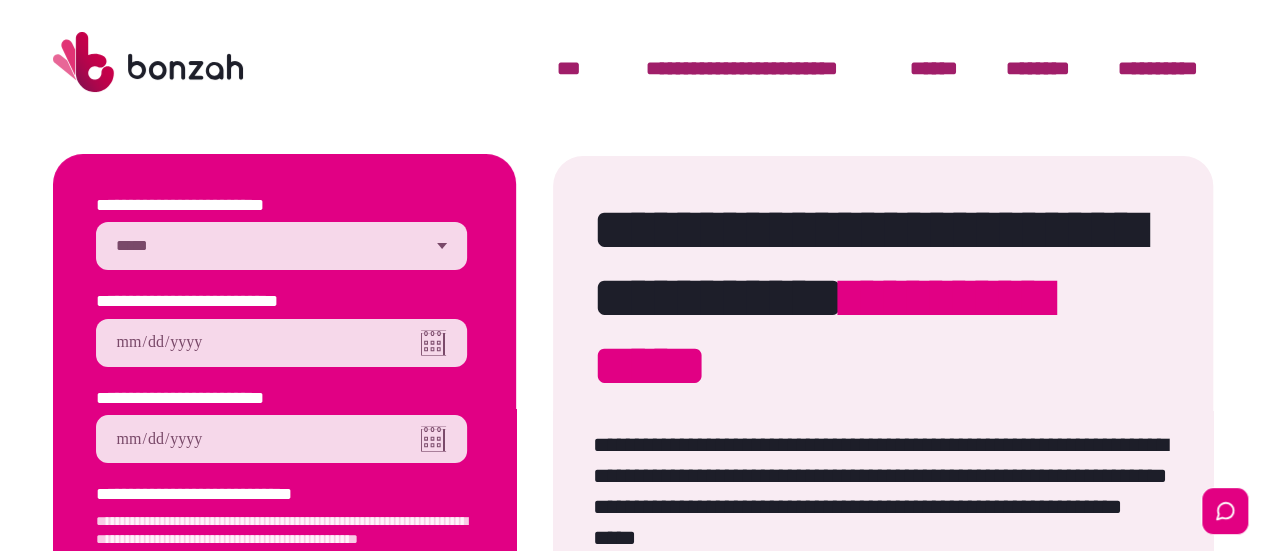 click on "**********" at bounding box center (281, 246) 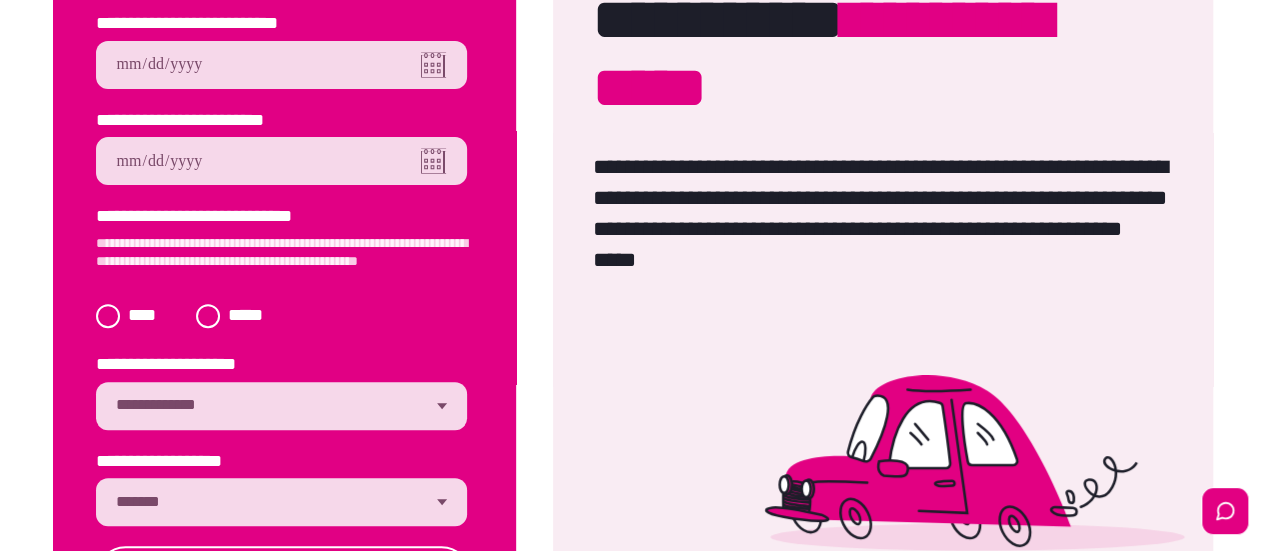 scroll, scrollTop: 430, scrollLeft: 0, axis: vertical 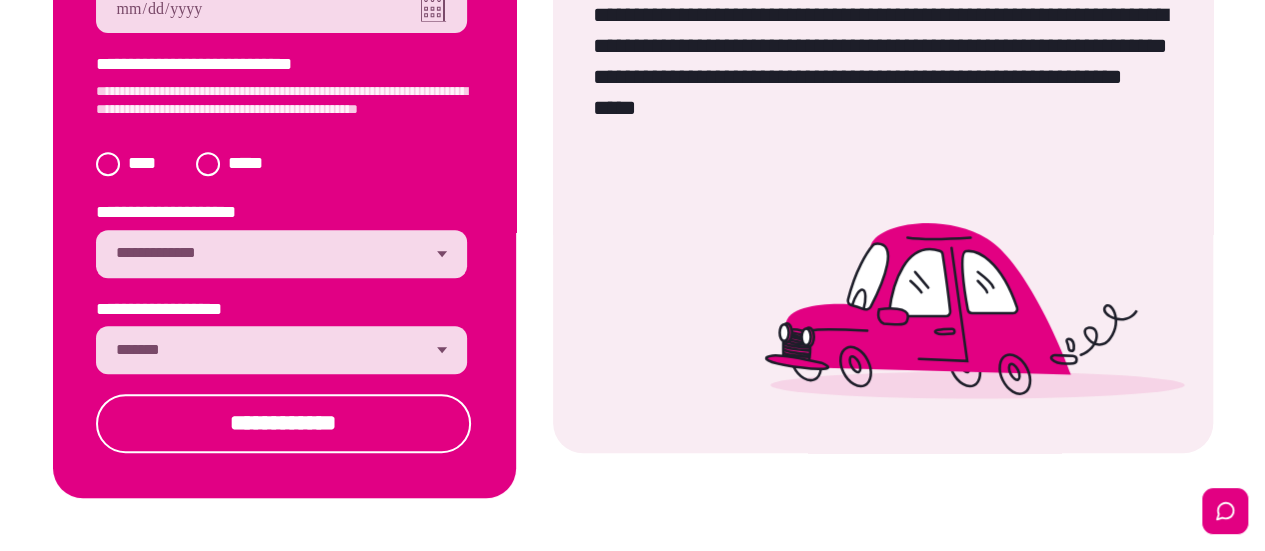 click on "**********" at bounding box center (281, 350) 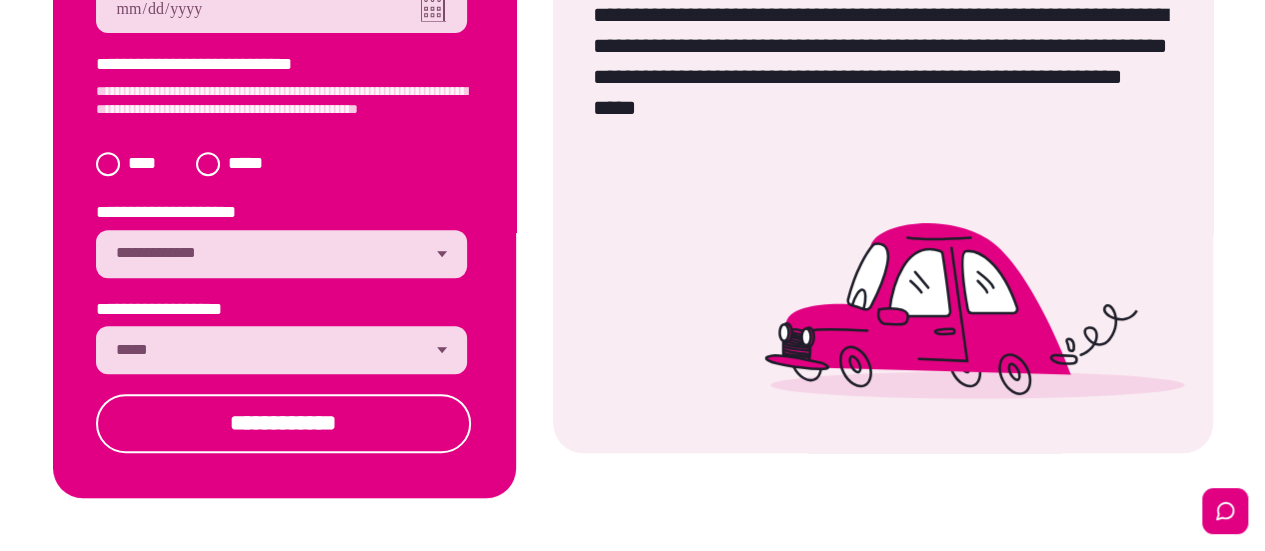 click on "**********" at bounding box center [281, 350] 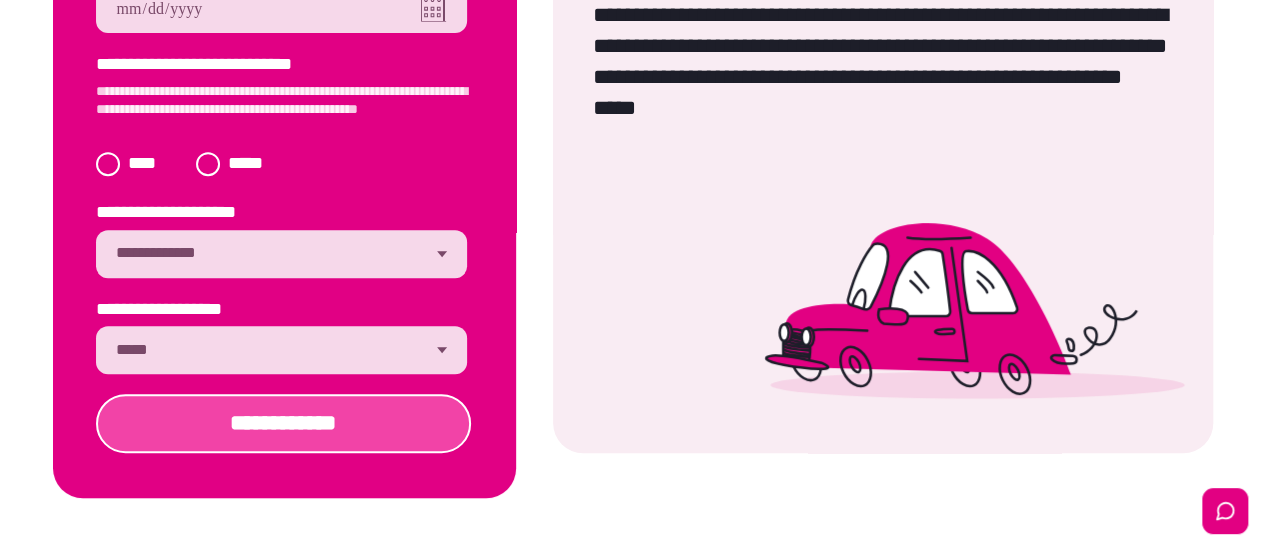 click on "**********" at bounding box center [283, 423] 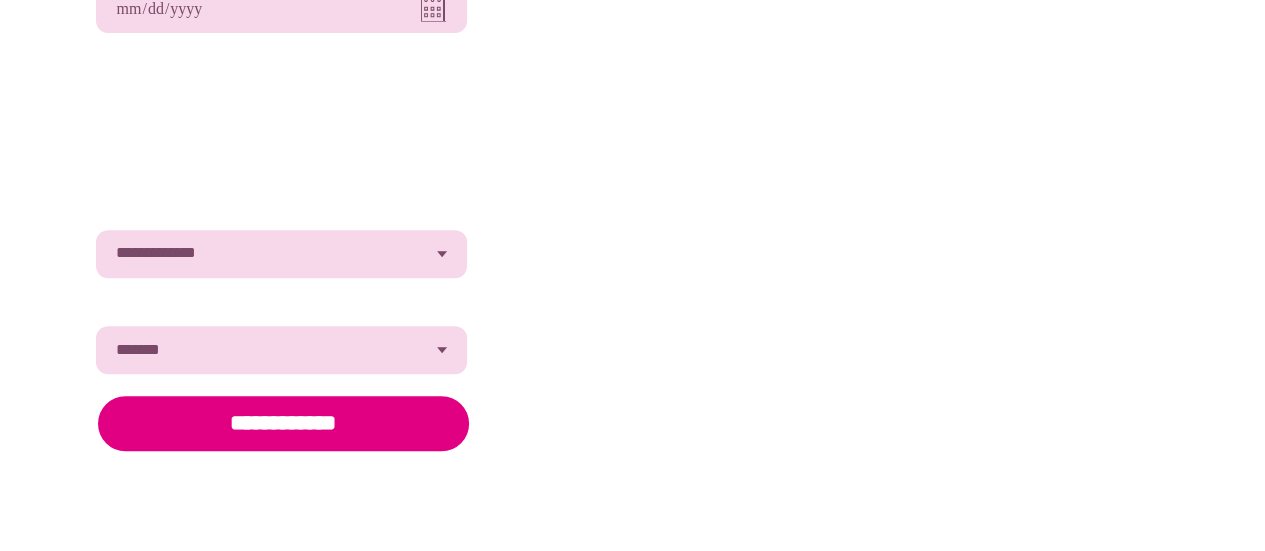 scroll, scrollTop: 430, scrollLeft: 0, axis: vertical 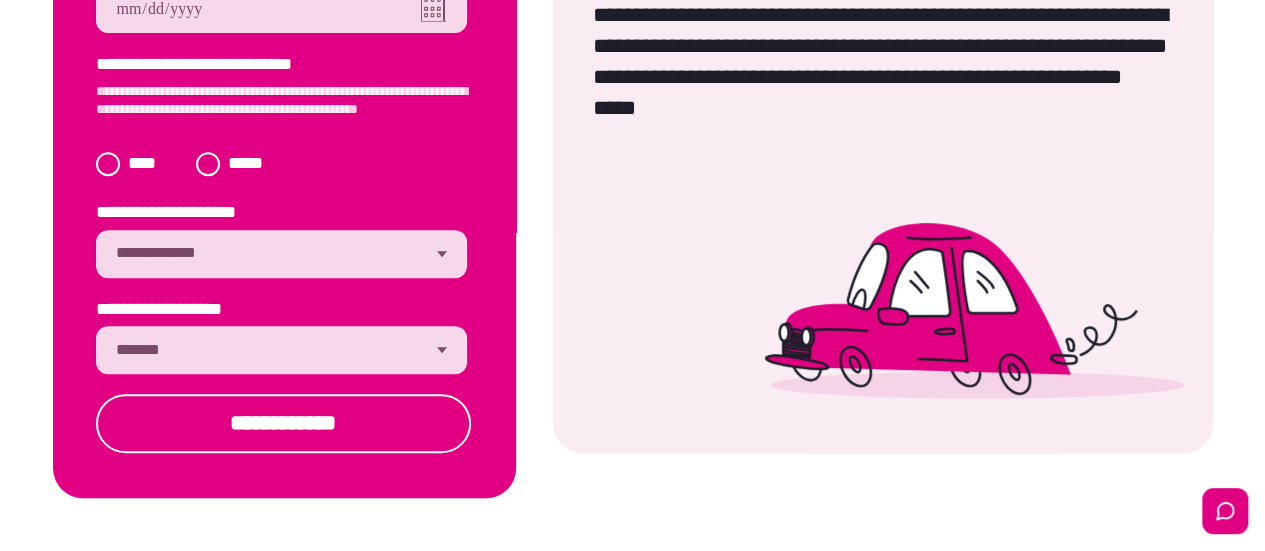 click on "**********" at bounding box center (281, 9) 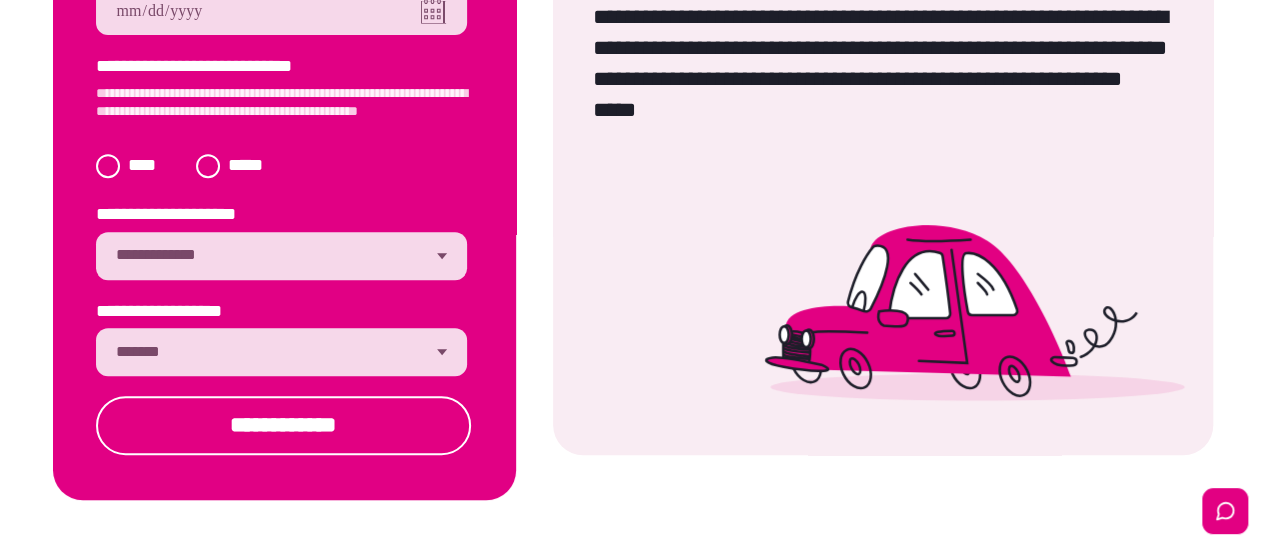 type on "**********" 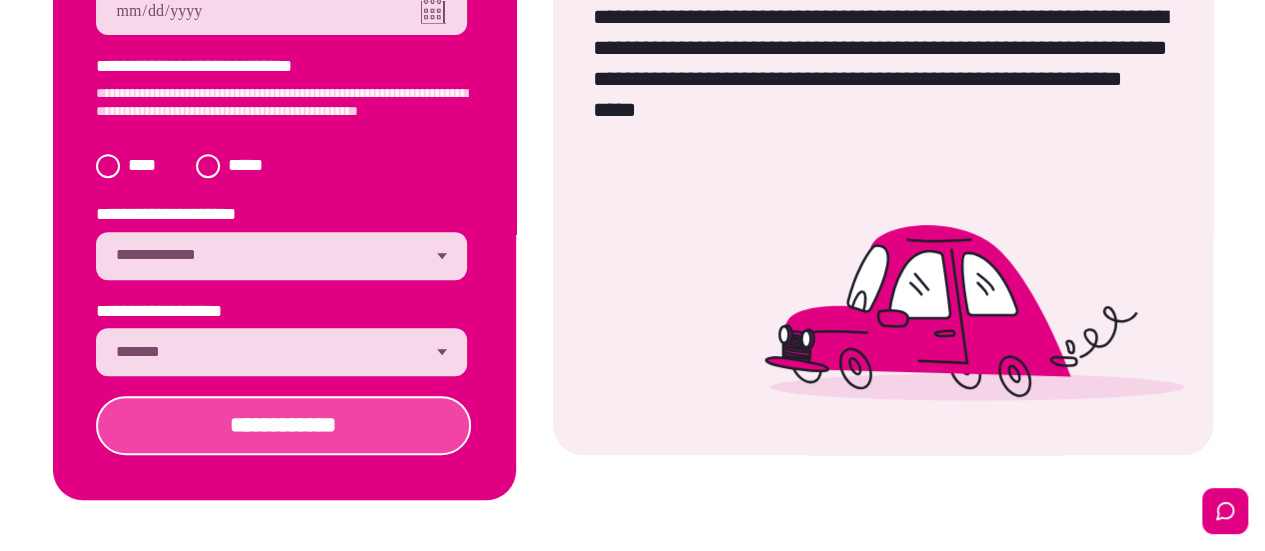 click on "**********" at bounding box center [283, 425] 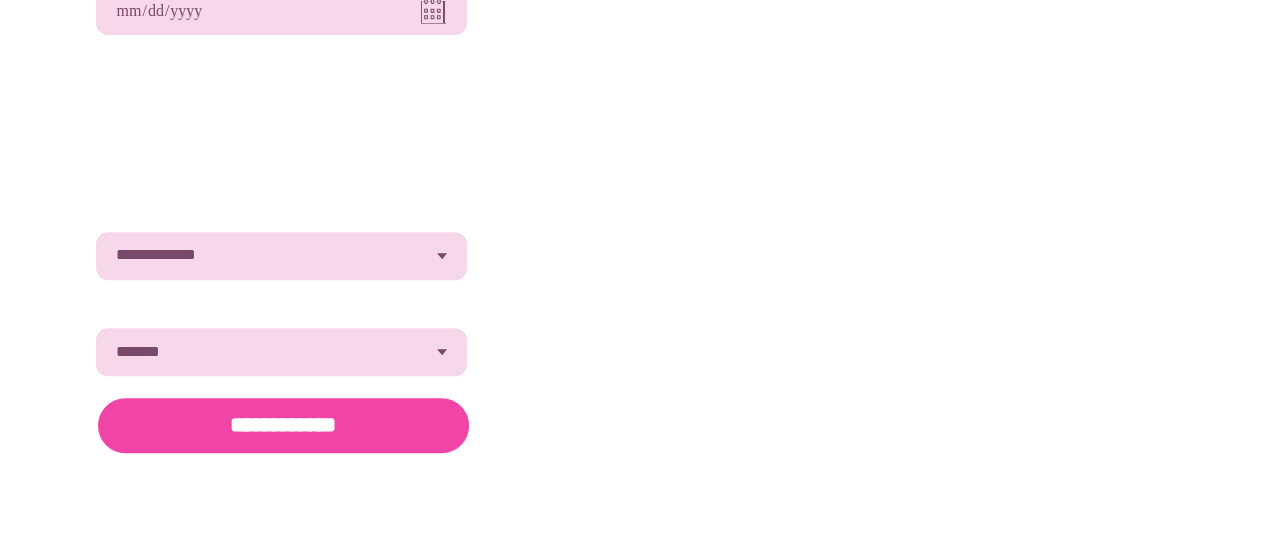 scroll, scrollTop: 428, scrollLeft: 0, axis: vertical 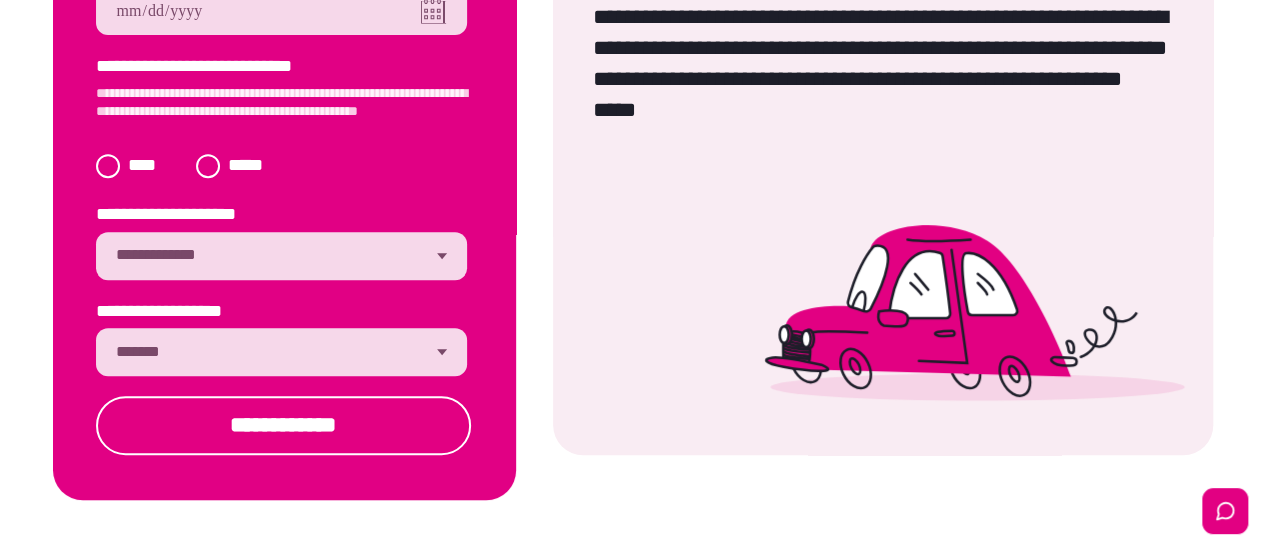 click on "**********" at bounding box center [281, 352] 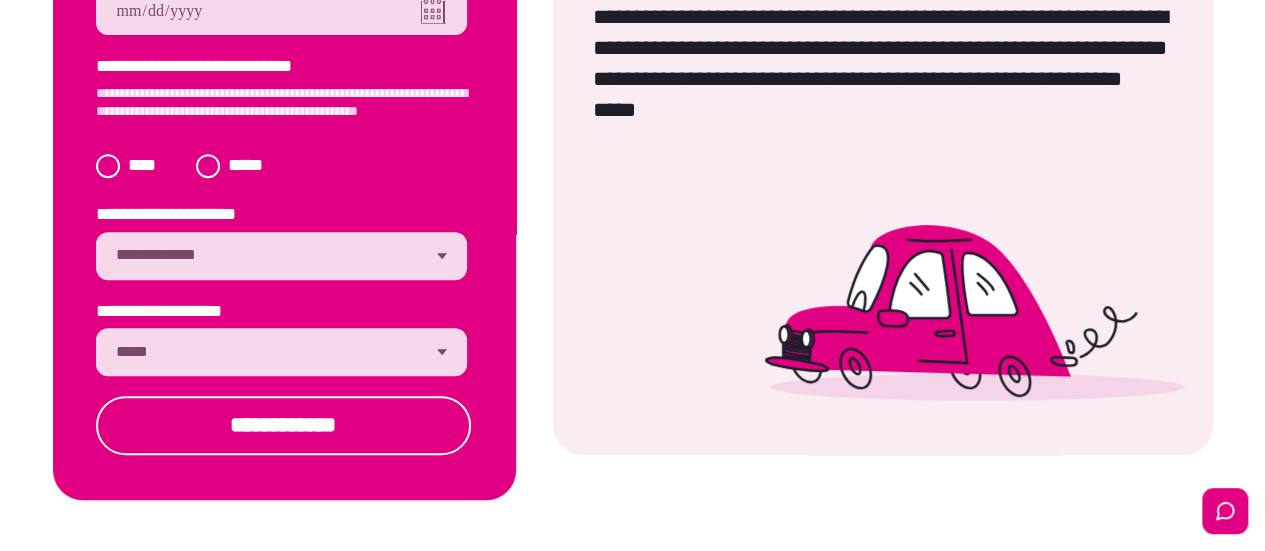 click on "**********" at bounding box center (281, 352) 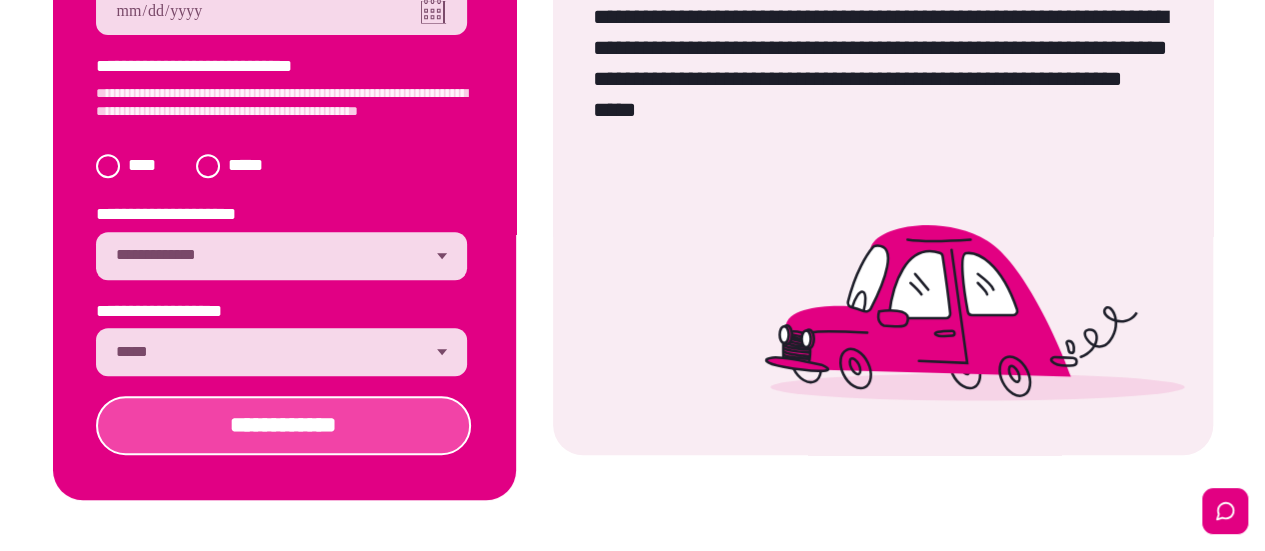 click on "**********" at bounding box center [283, 425] 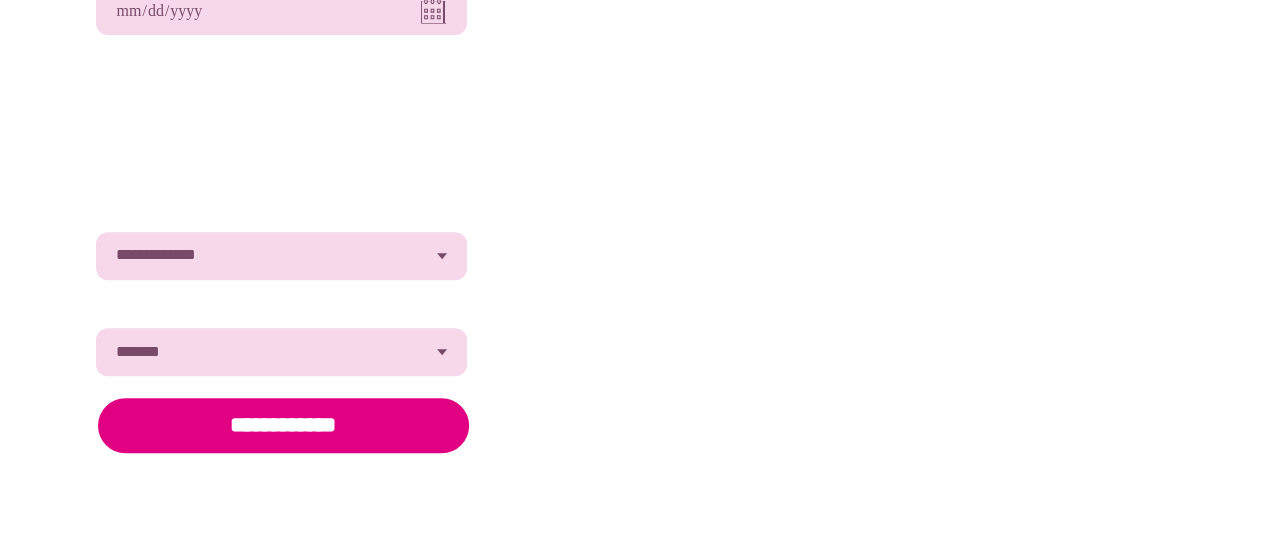 scroll, scrollTop: 428, scrollLeft: 0, axis: vertical 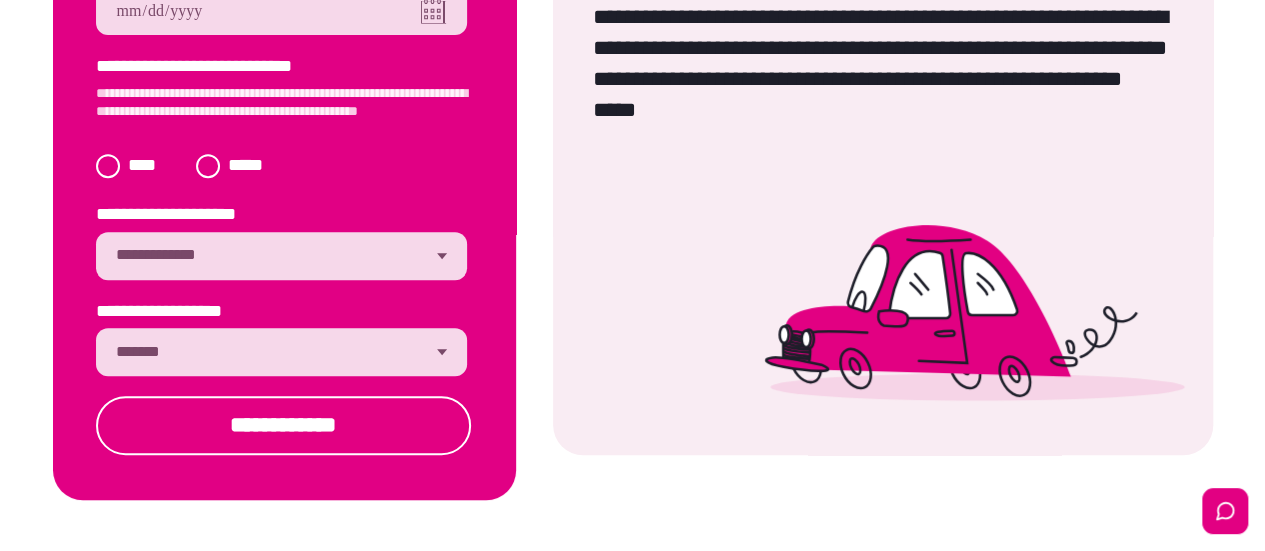 click on "**********" at bounding box center [281, 352] 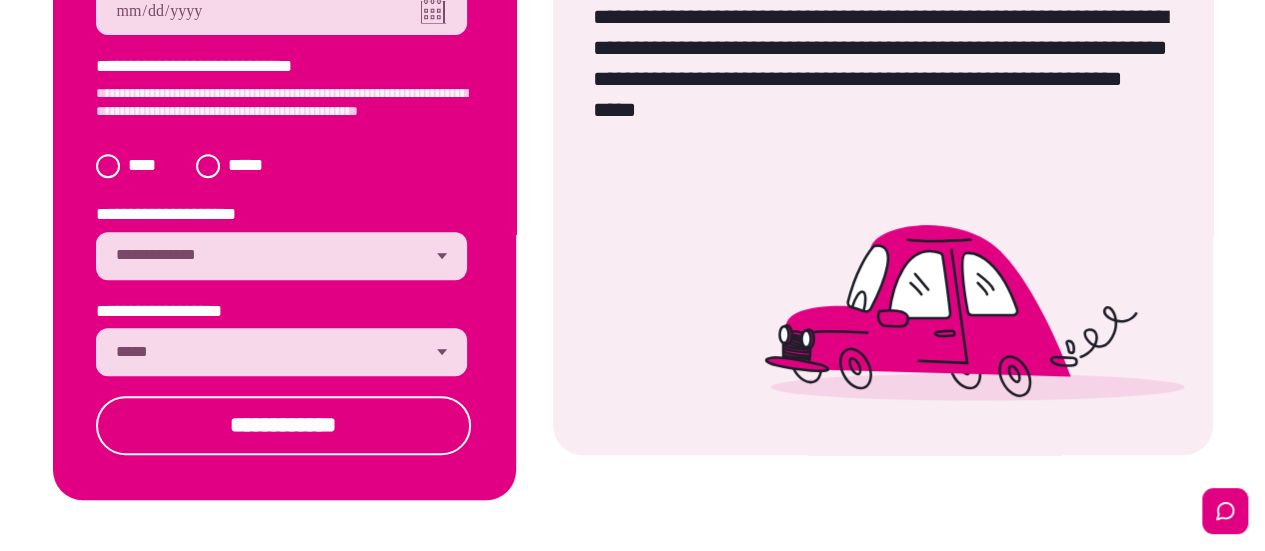 click on "**********" at bounding box center (281, 352) 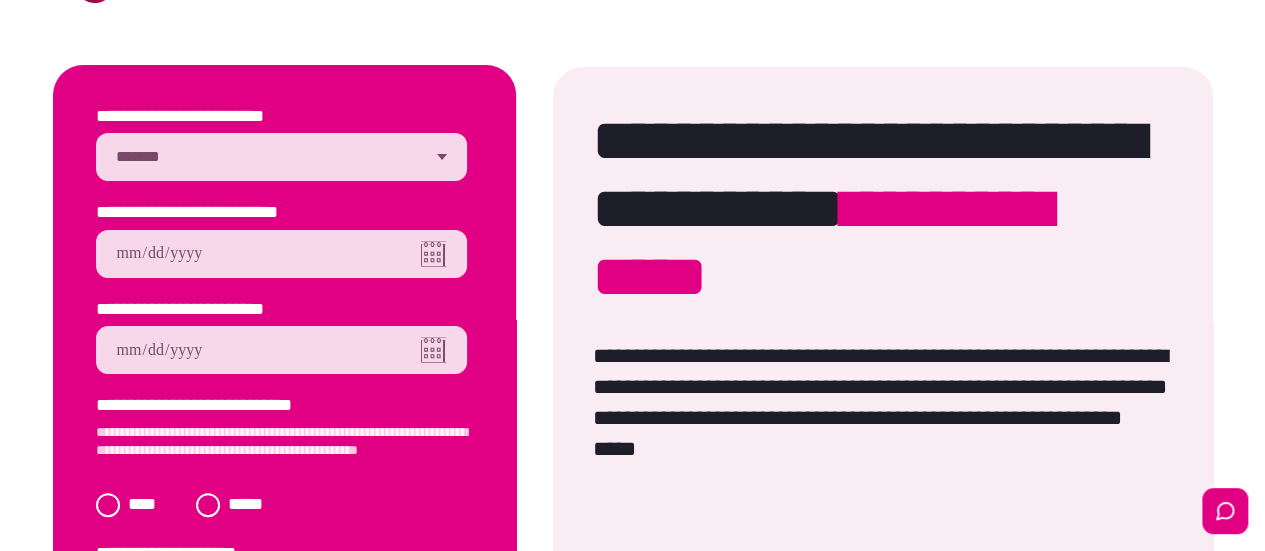 scroll, scrollTop: 51, scrollLeft: 0, axis: vertical 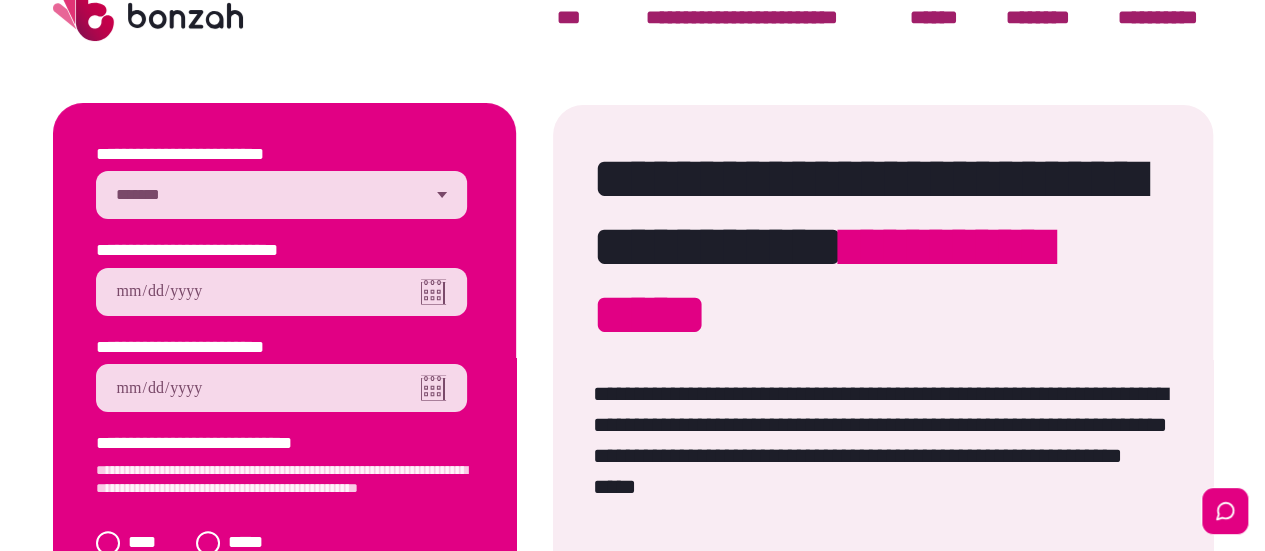 click on "**********" at bounding box center (281, 195) 